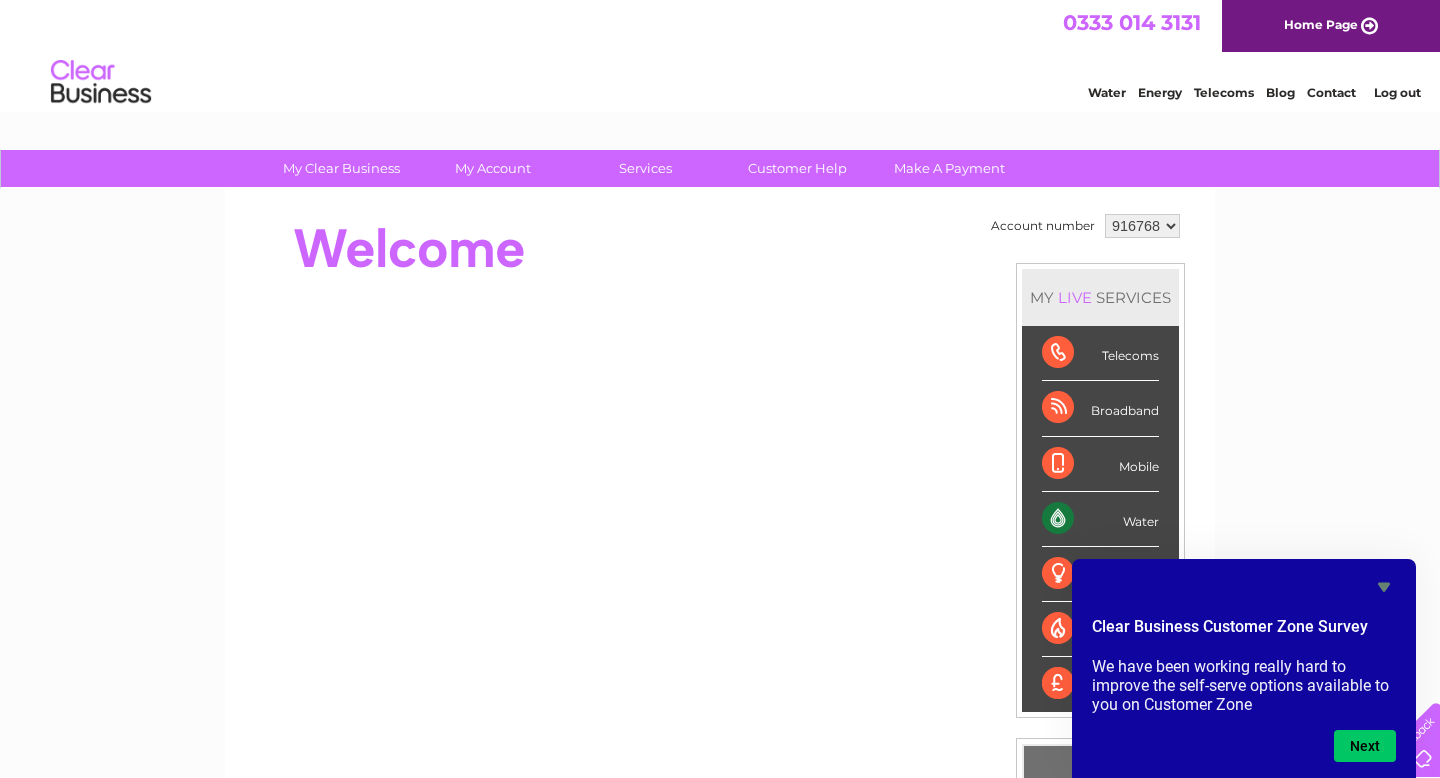 scroll, scrollTop: 0, scrollLeft: 0, axis: both 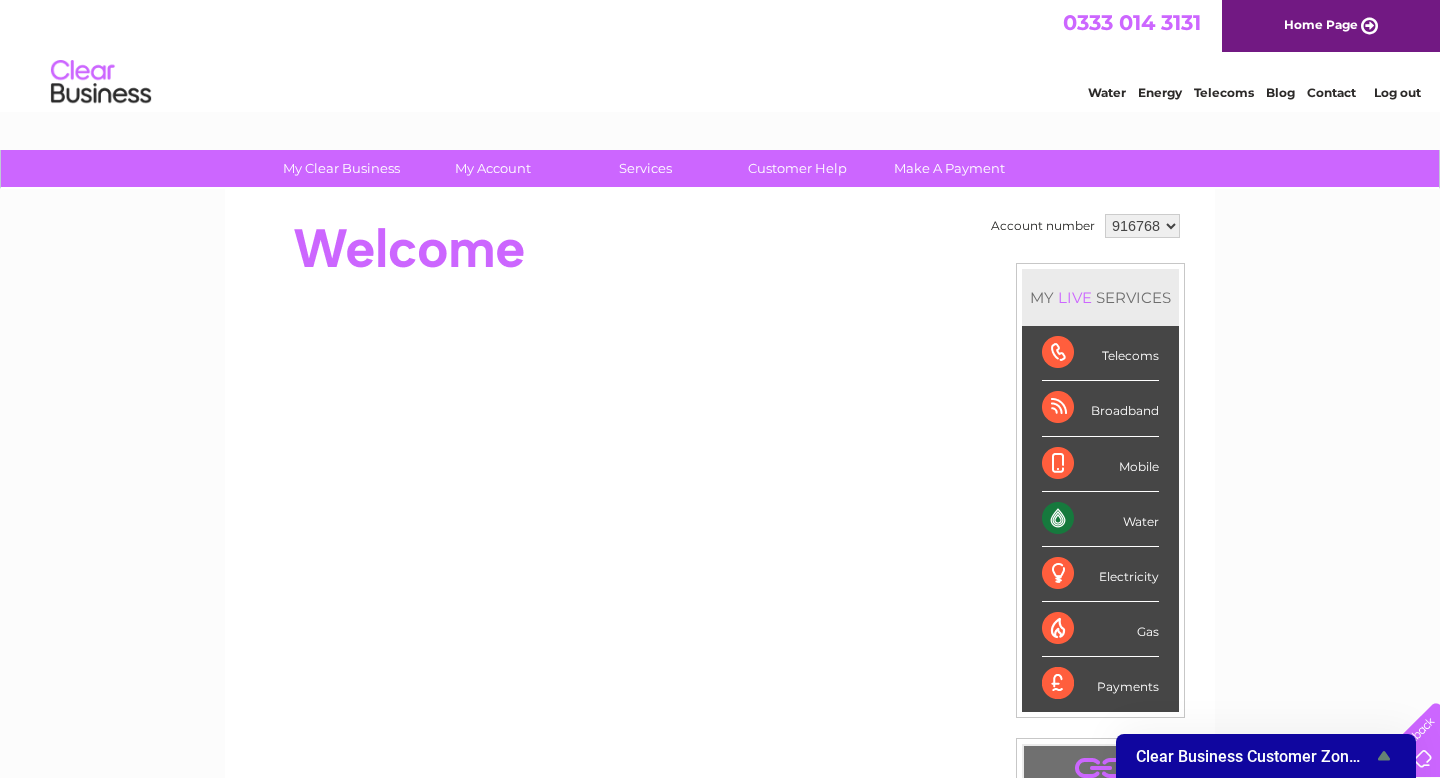 click on "Home Page" at bounding box center (1331, 26) 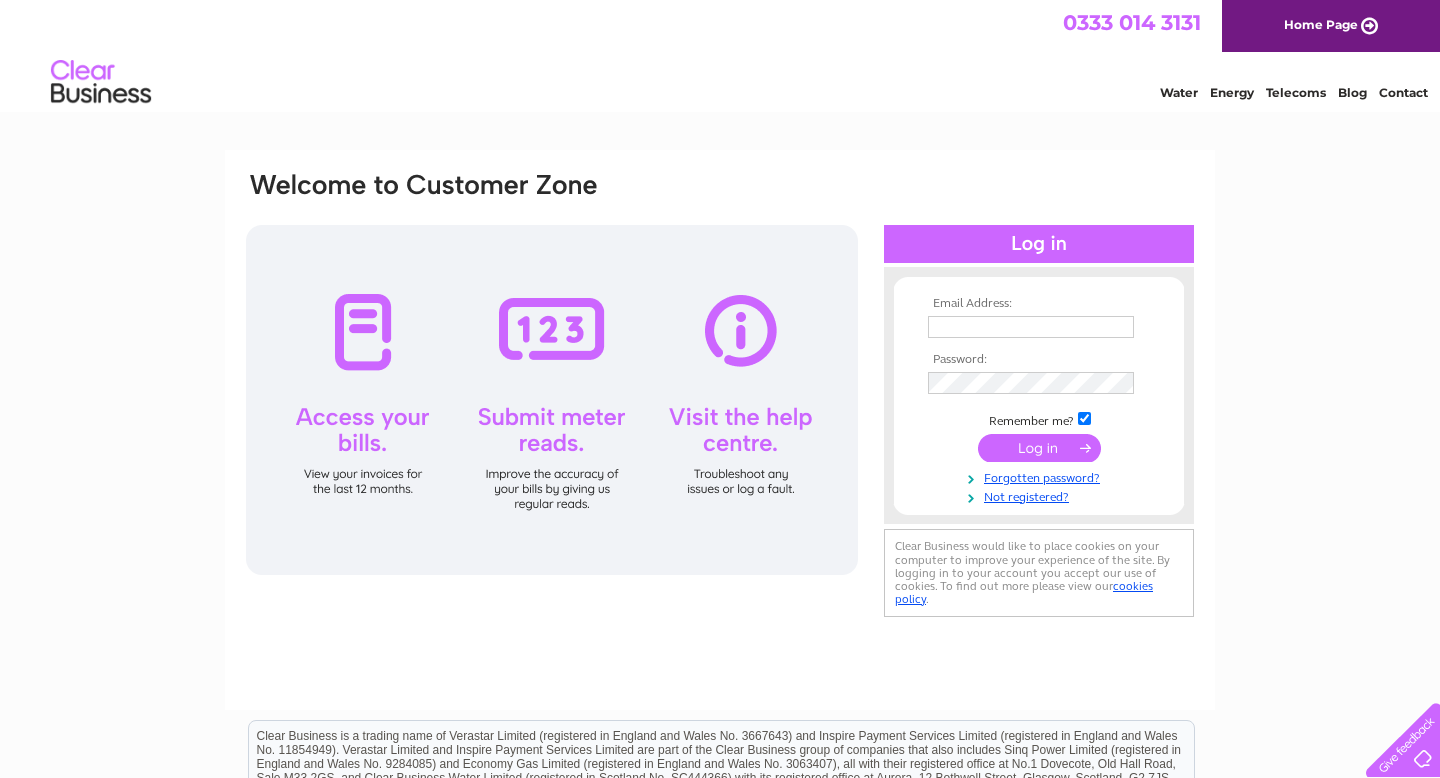 scroll, scrollTop: 0, scrollLeft: 0, axis: both 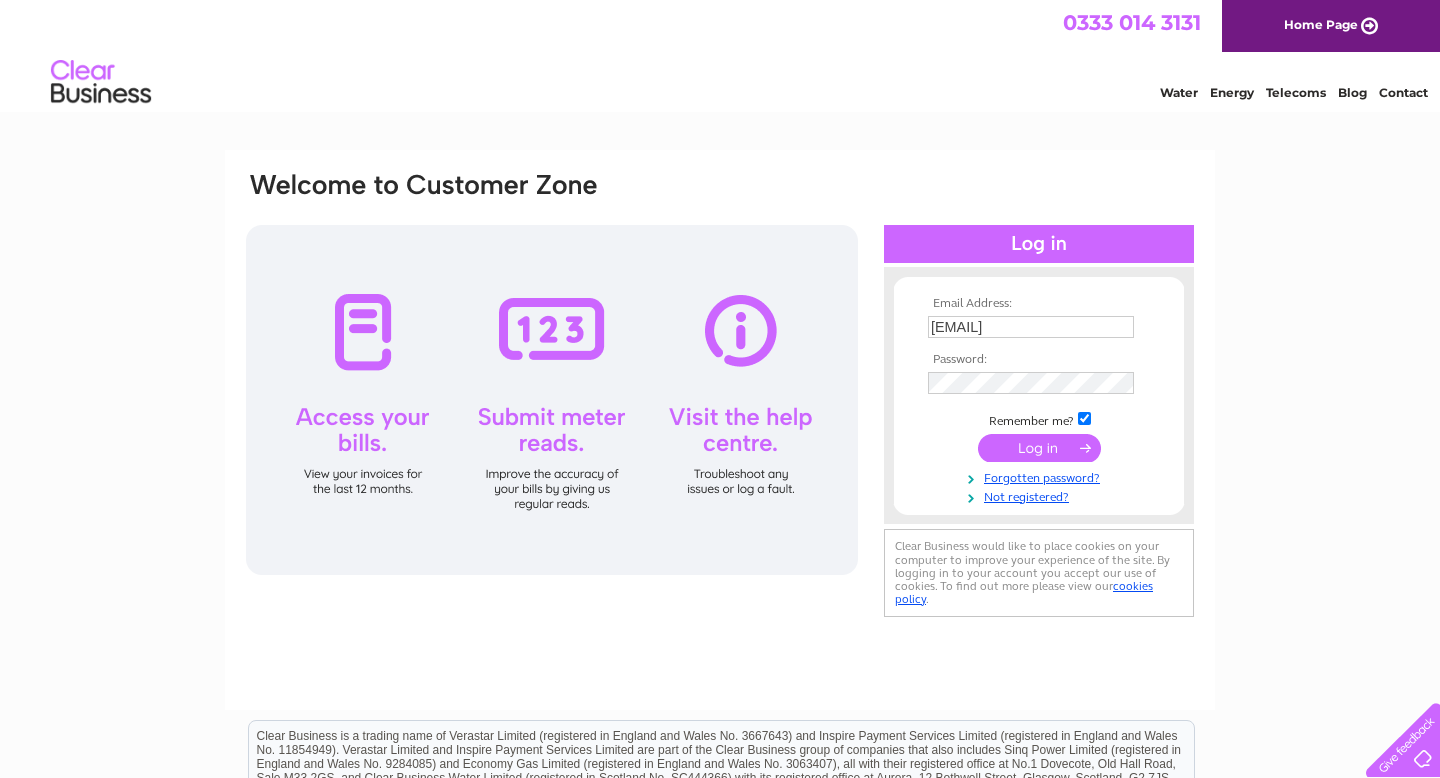 click at bounding box center (1039, 448) 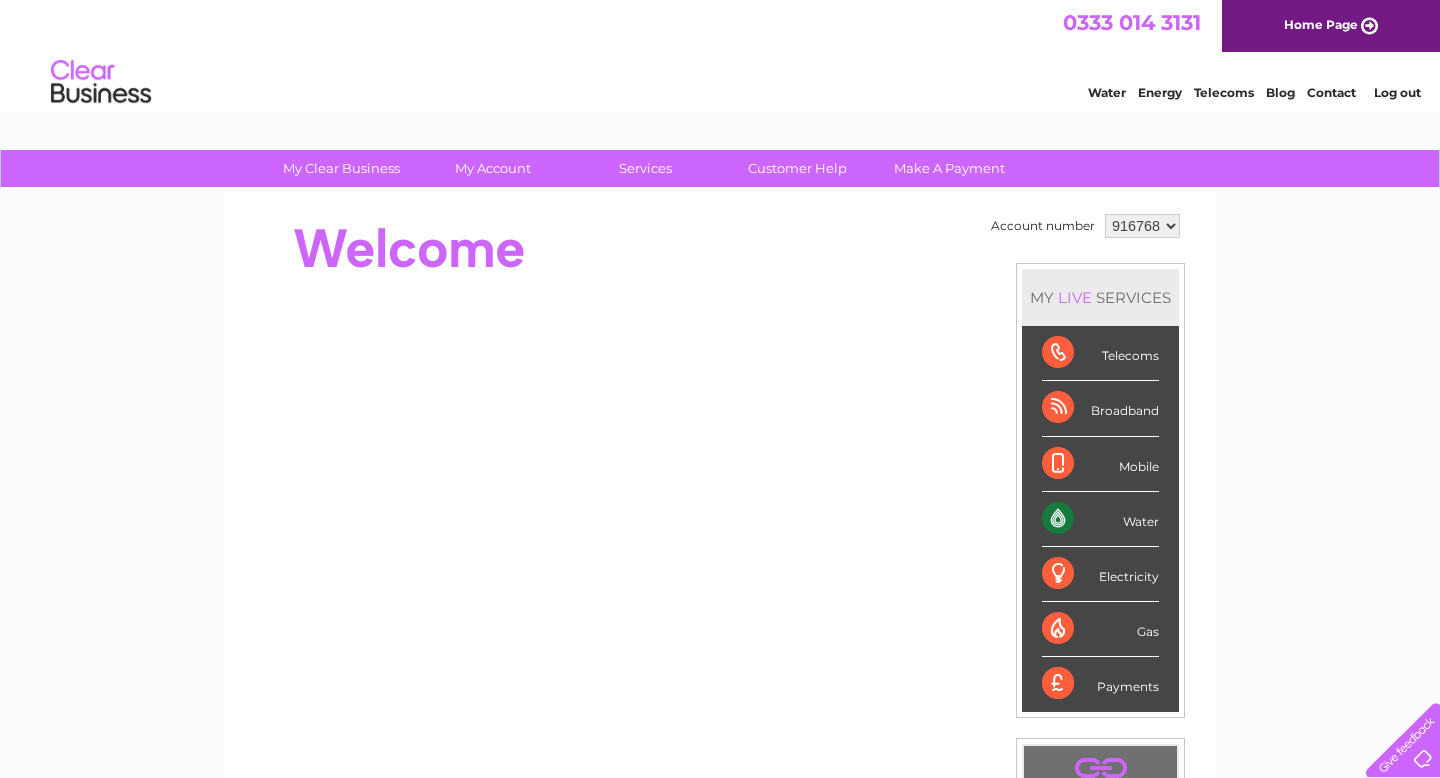 scroll, scrollTop: 0, scrollLeft: 0, axis: both 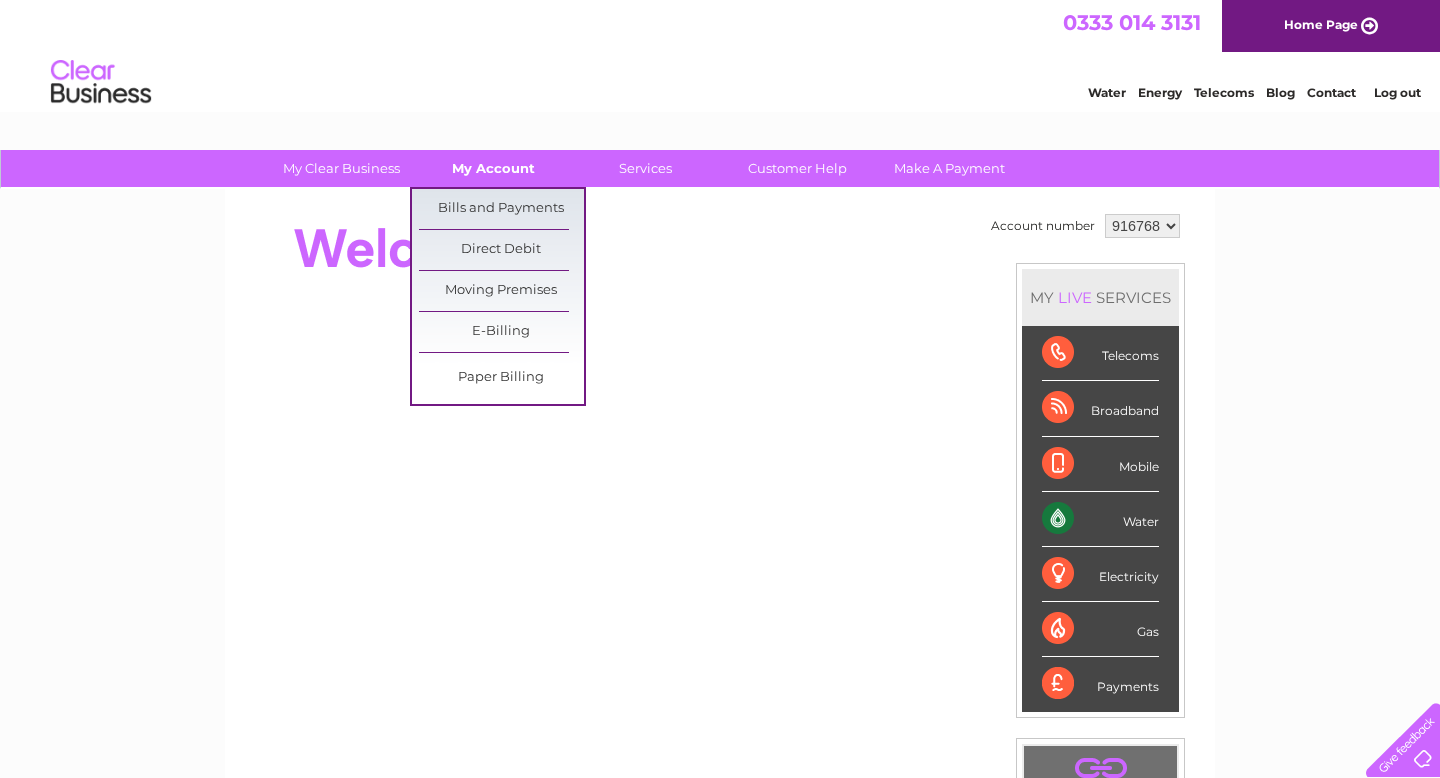 click on "My Account" at bounding box center [493, 168] 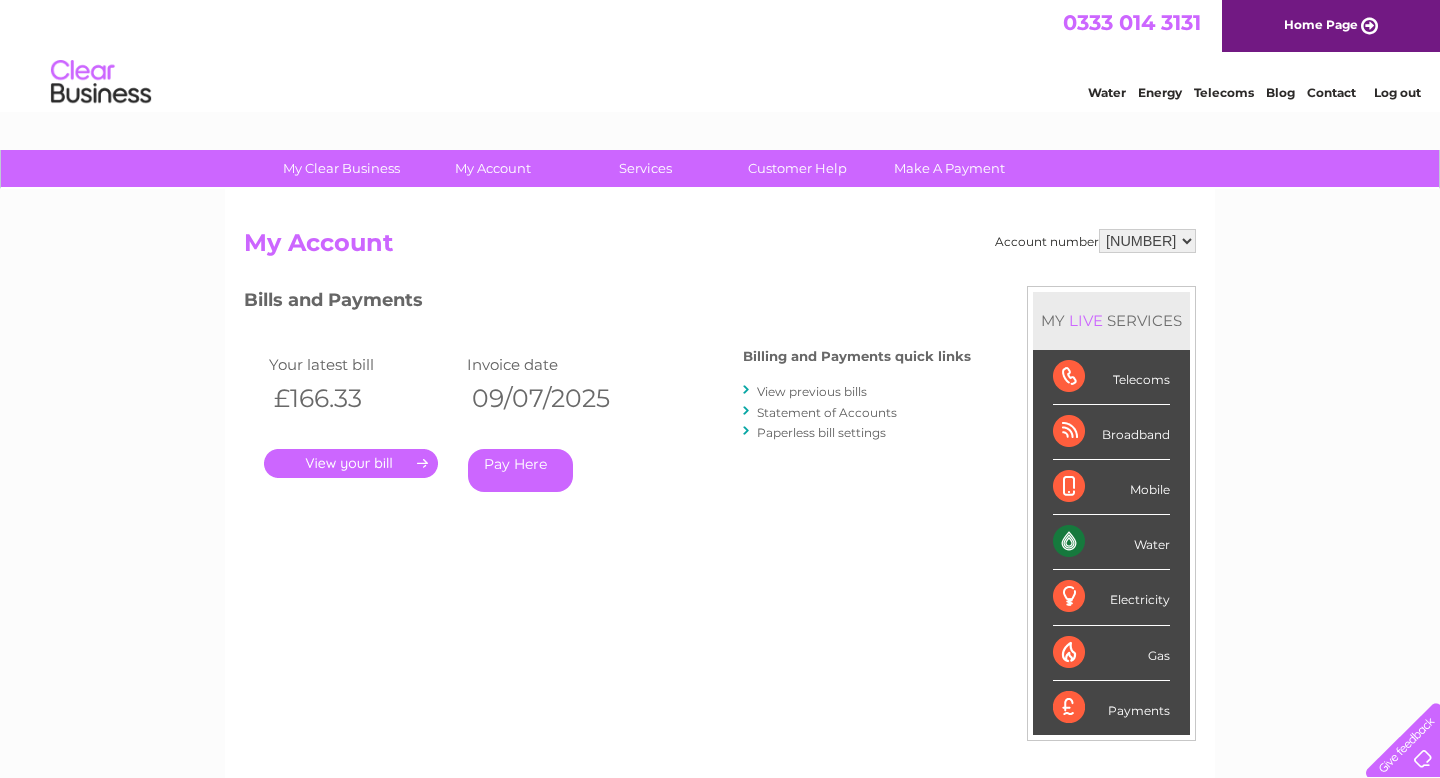 scroll, scrollTop: 0, scrollLeft: 0, axis: both 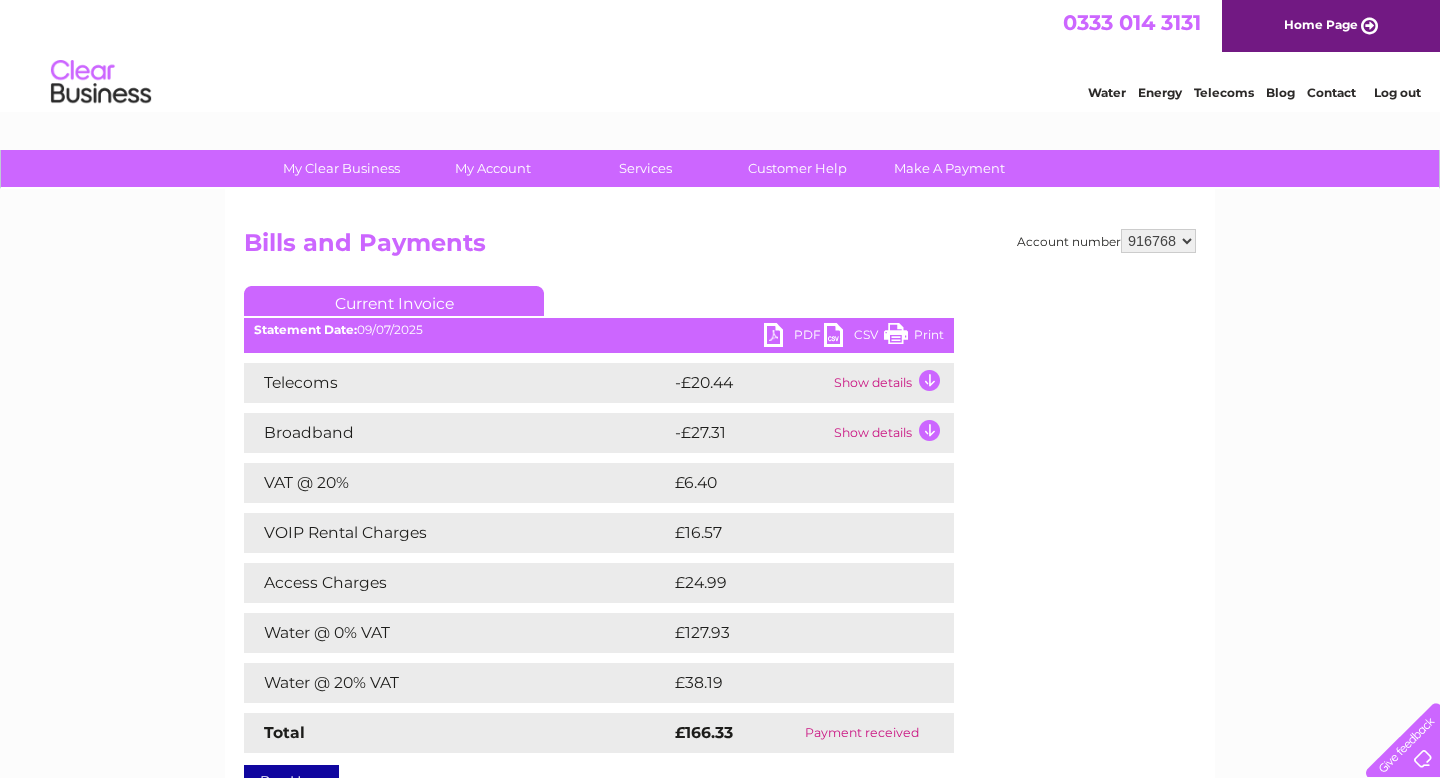 click on "Show details" at bounding box center [891, 383] 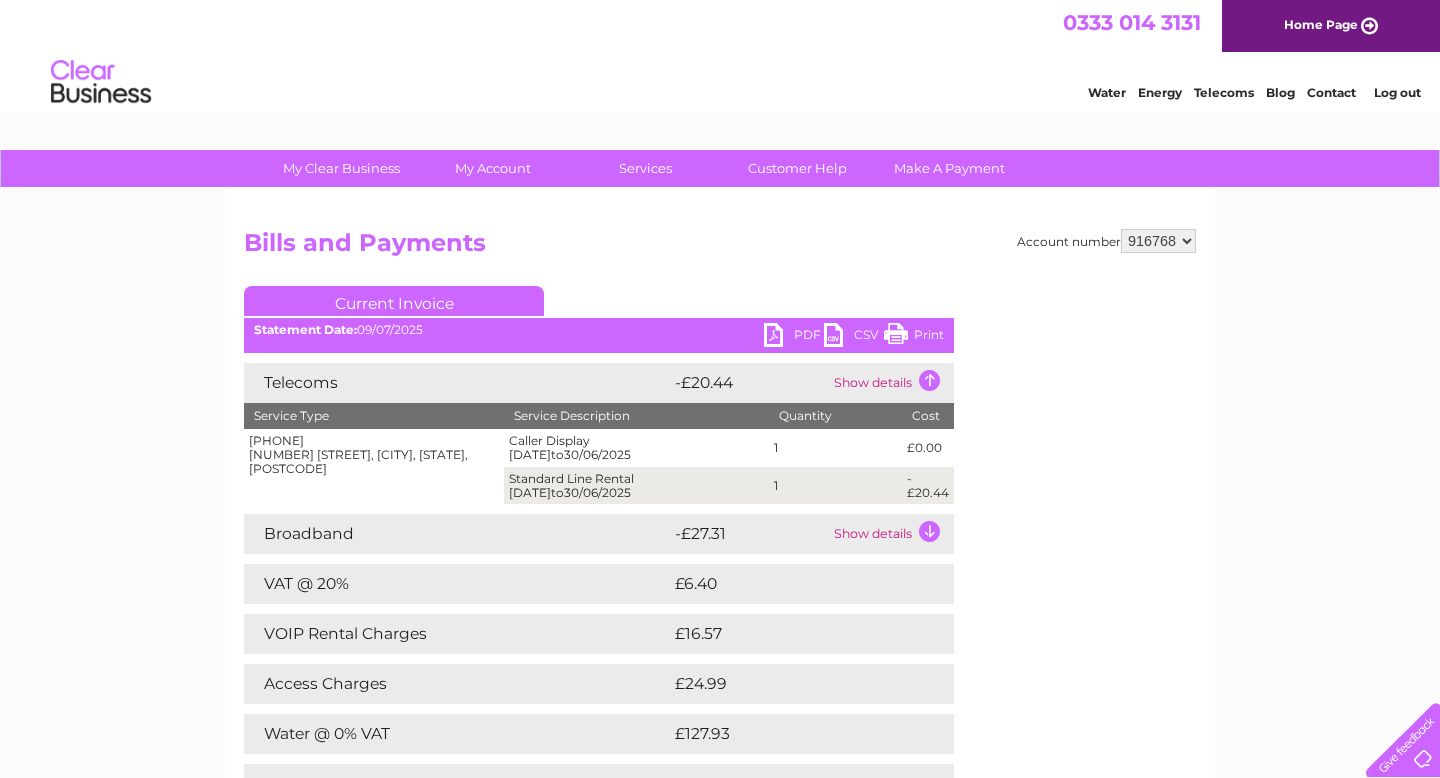 click on "Show details" at bounding box center [891, 534] 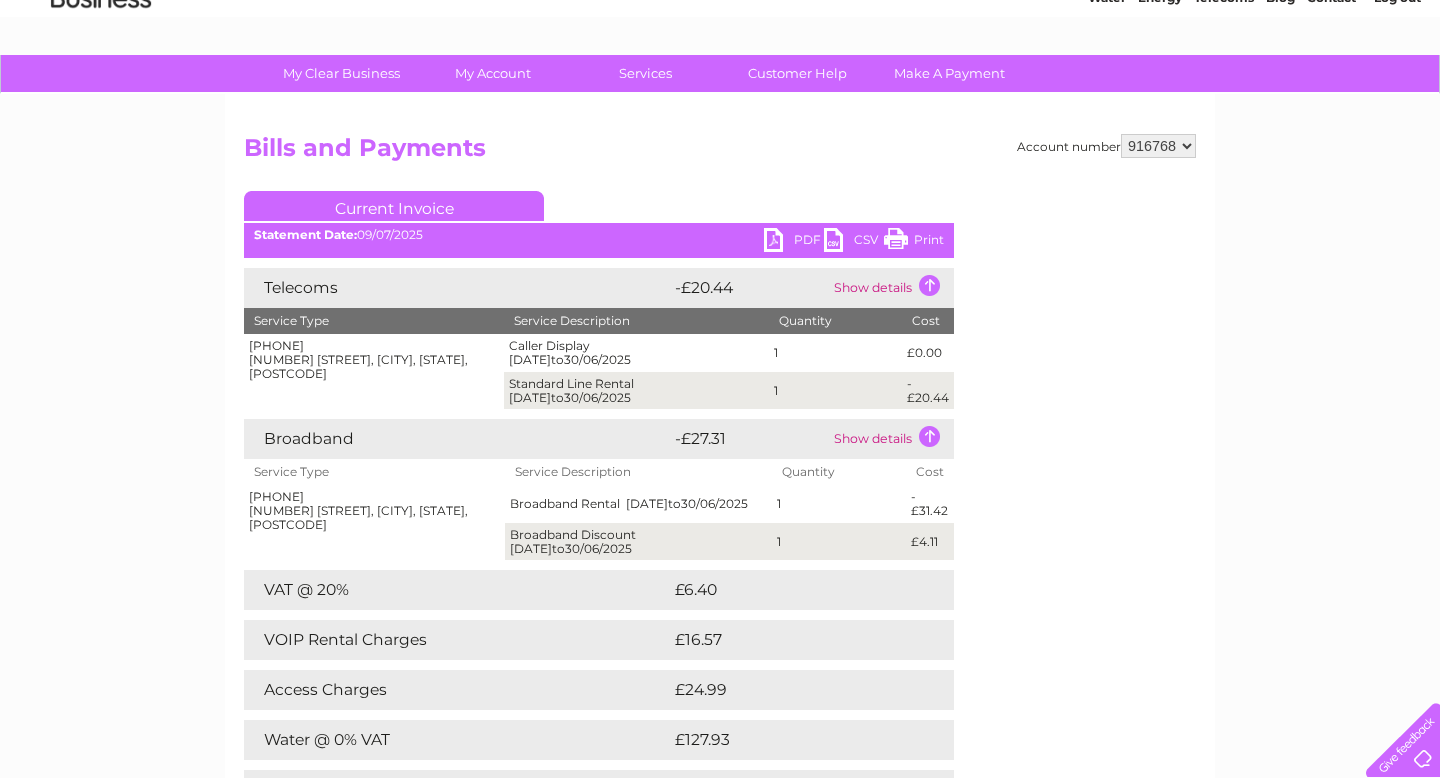 scroll, scrollTop: 100, scrollLeft: 0, axis: vertical 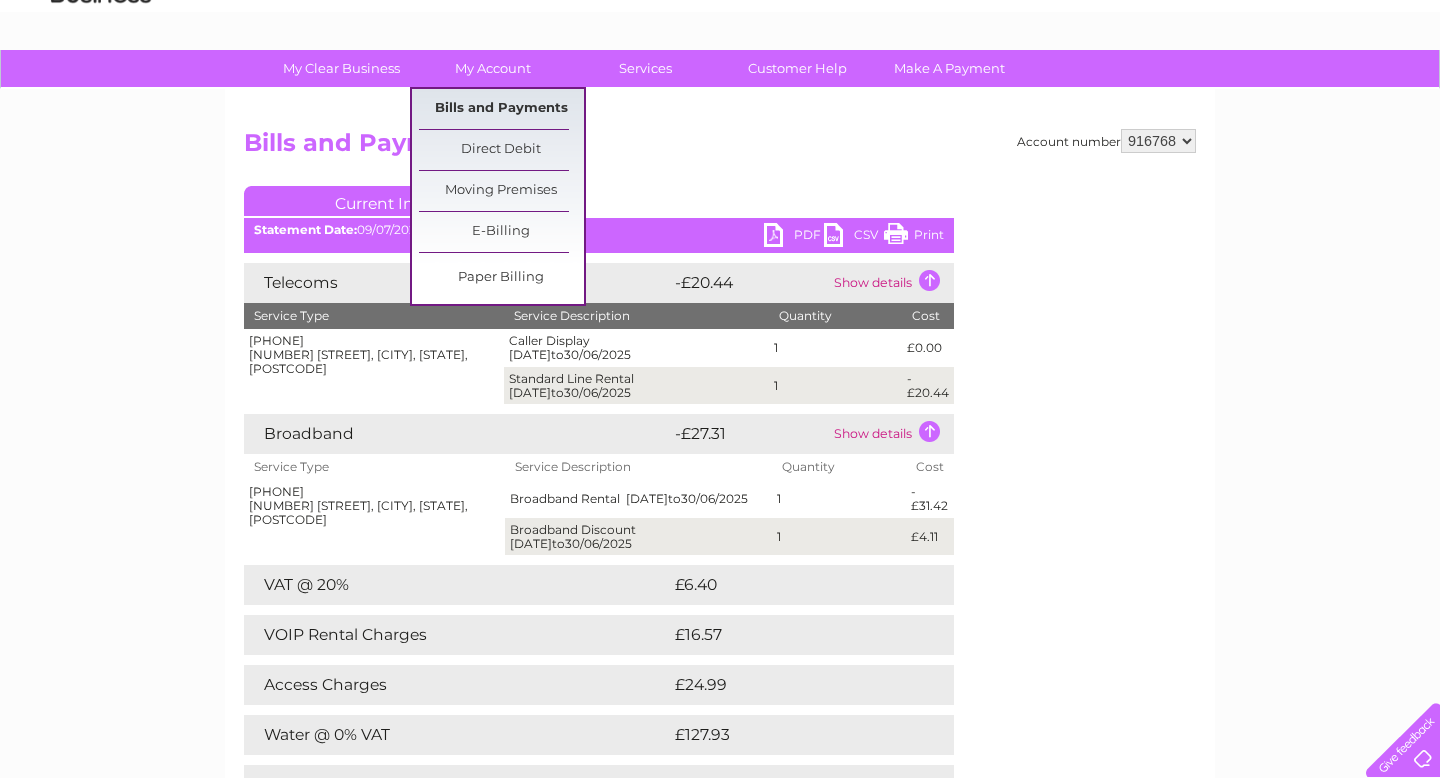 click on "Bills and Payments" at bounding box center [501, 109] 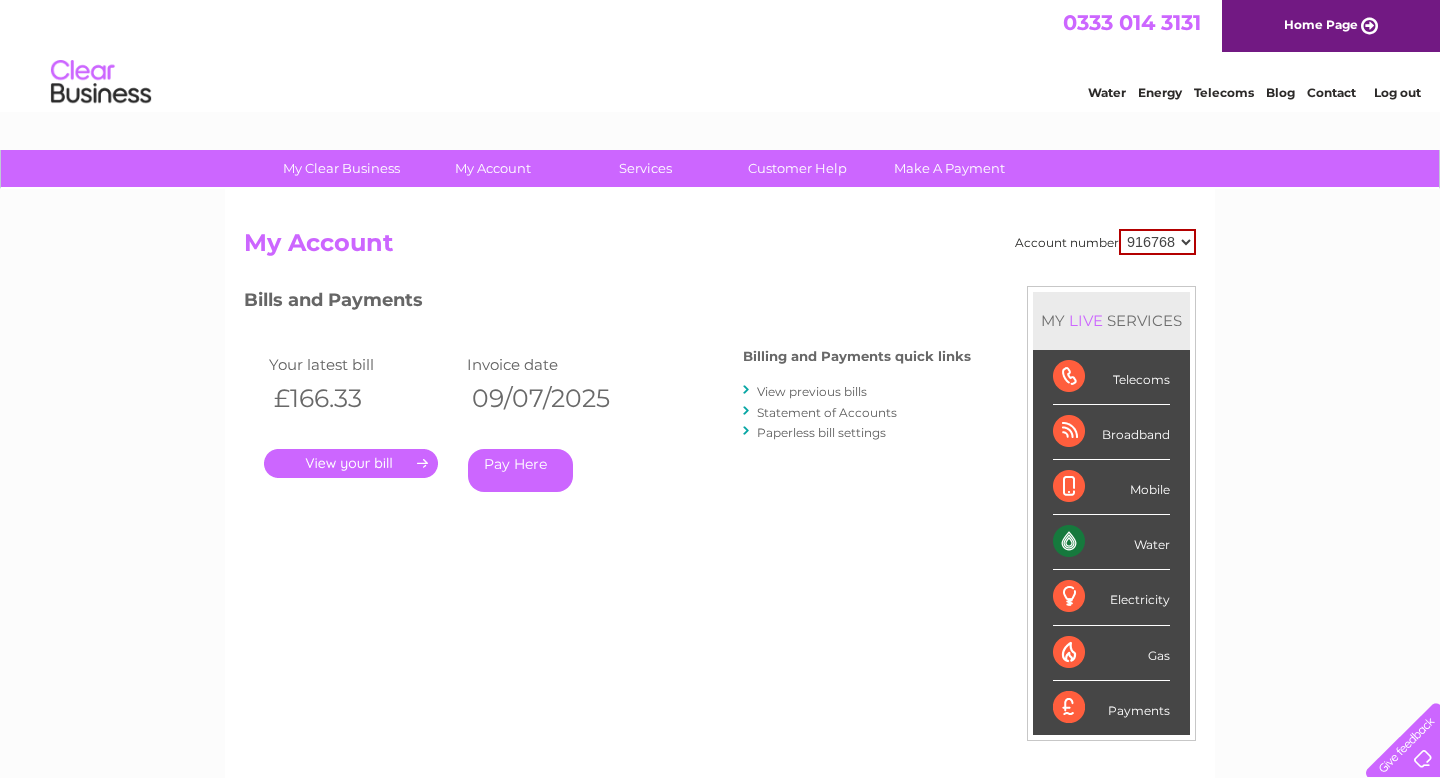 scroll, scrollTop: 0, scrollLeft: 0, axis: both 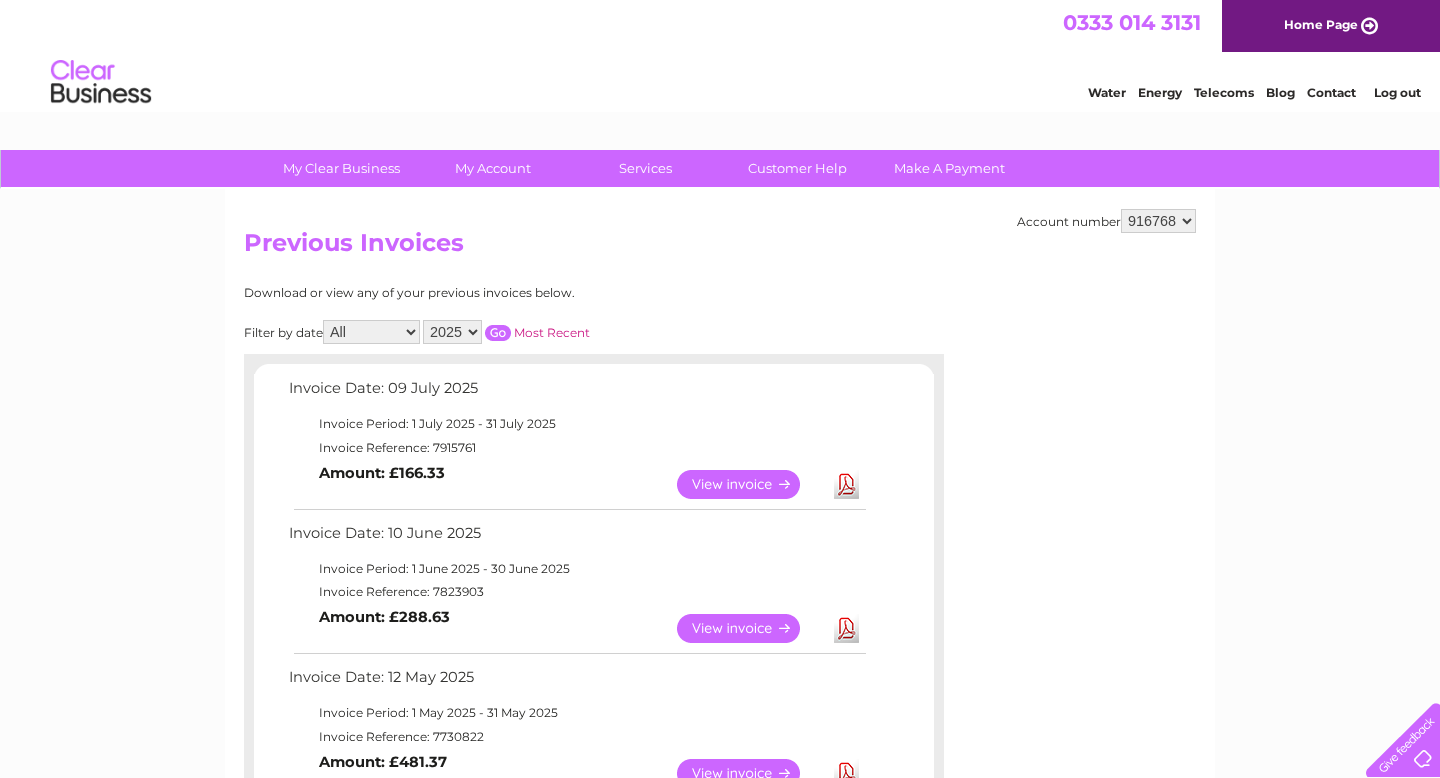 click on "View" at bounding box center (750, 484) 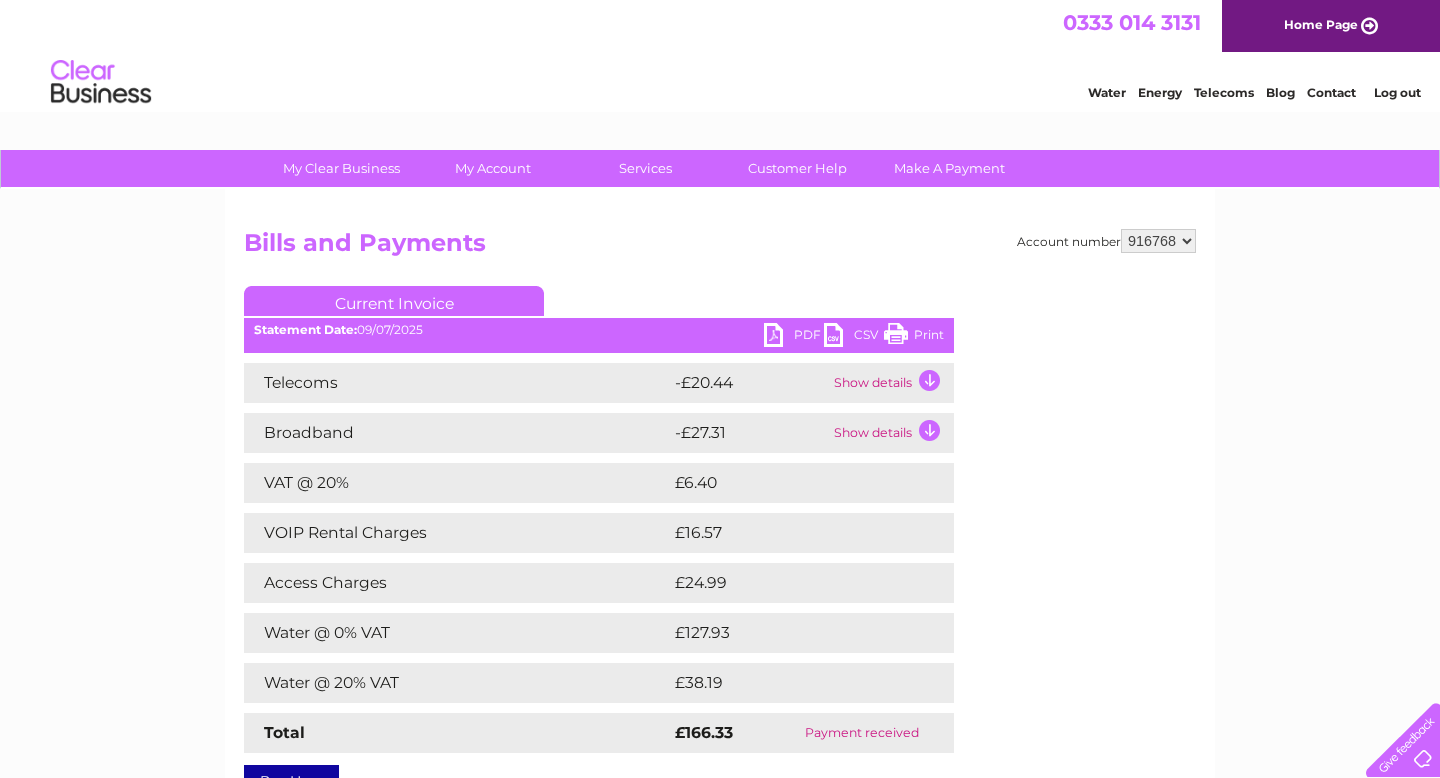 scroll, scrollTop: 0, scrollLeft: 0, axis: both 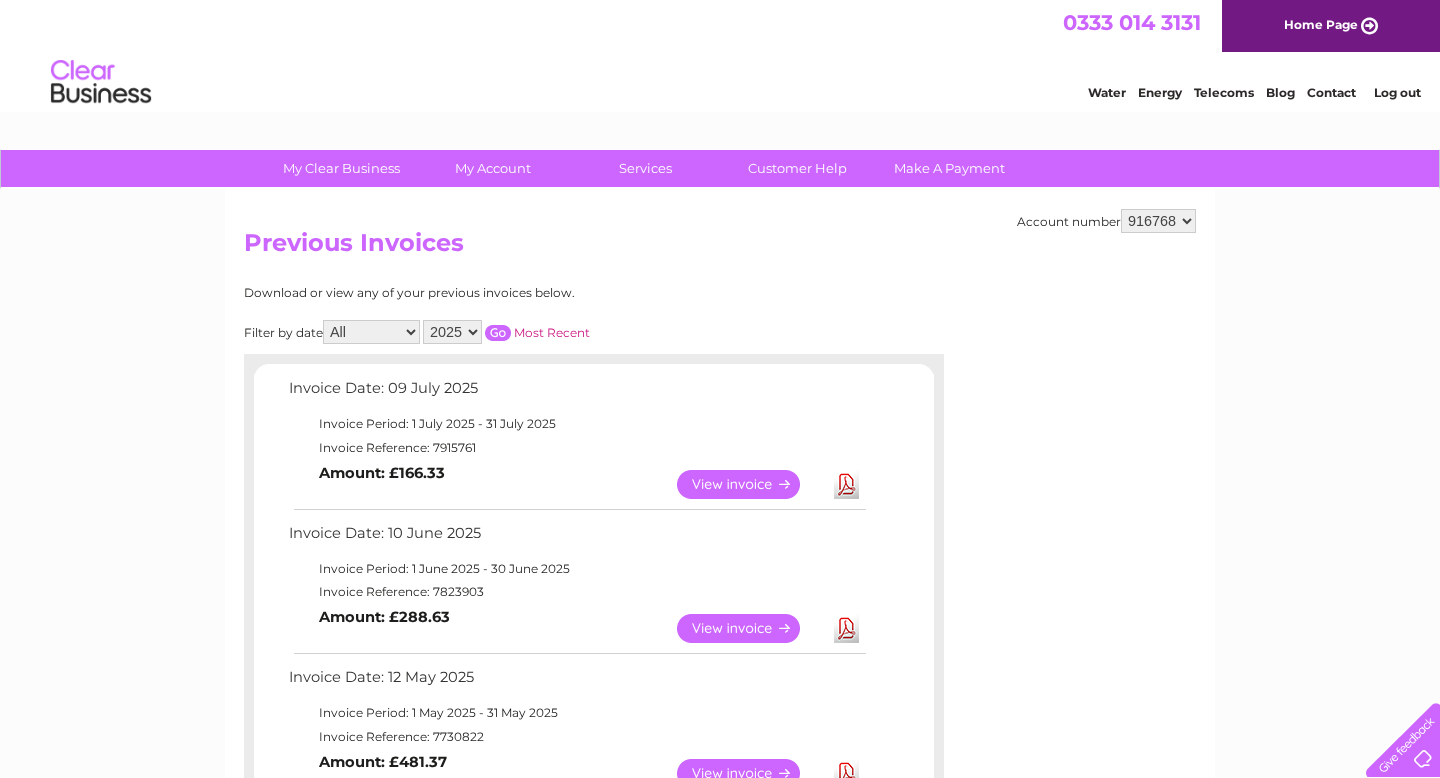 click on "View" at bounding box center [750, 628] 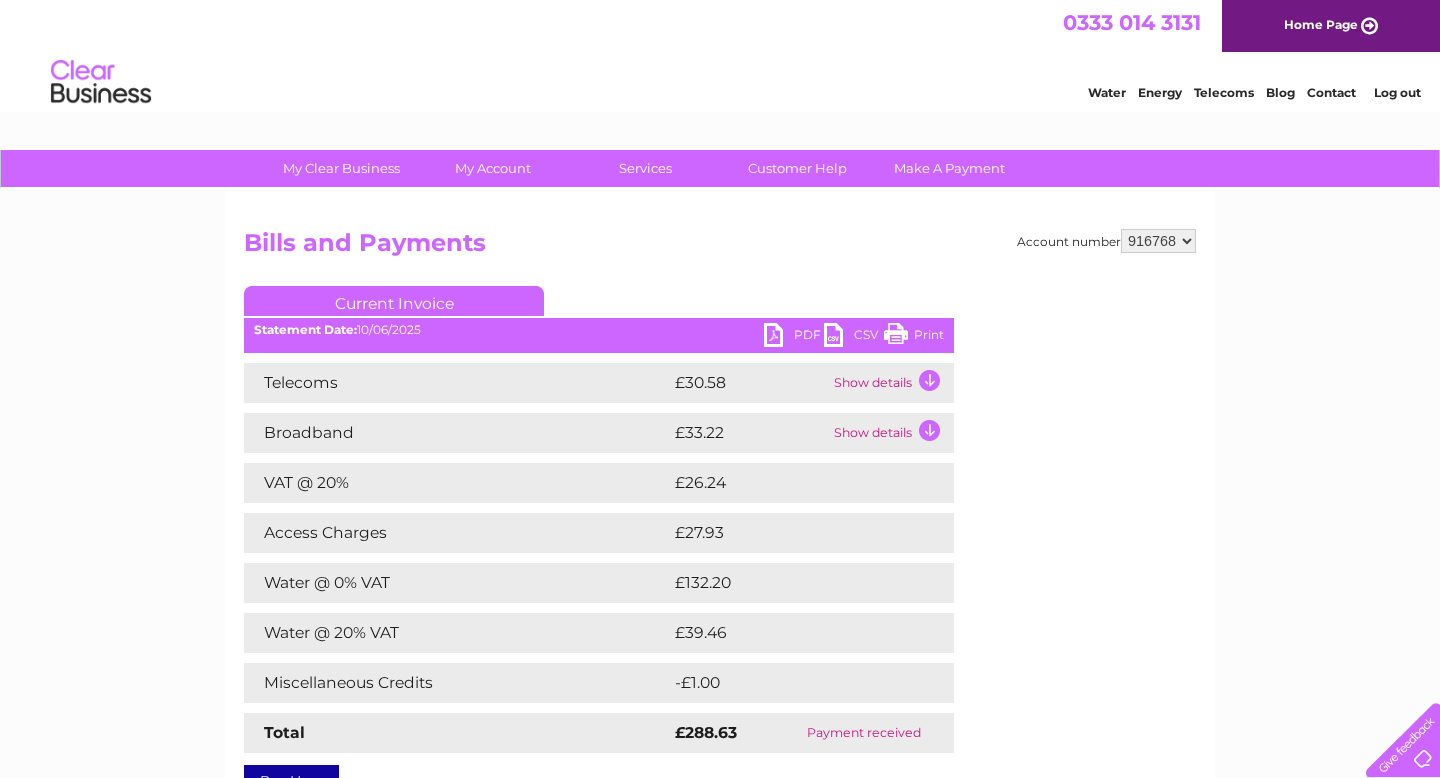 scroll, scrollTop: 0, scrollLeft: 0, axis: both 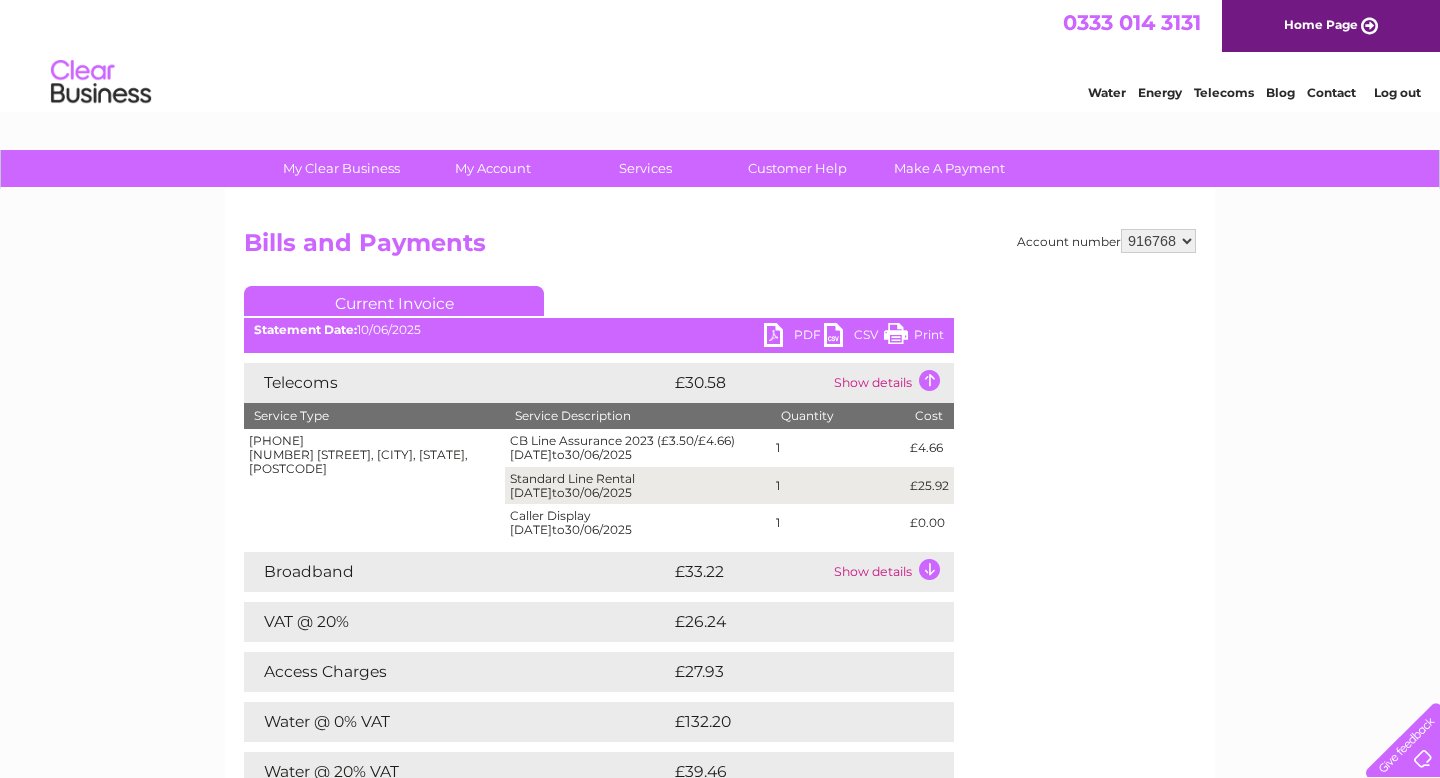 click on "Show details" at bounding box center [891, 572] 